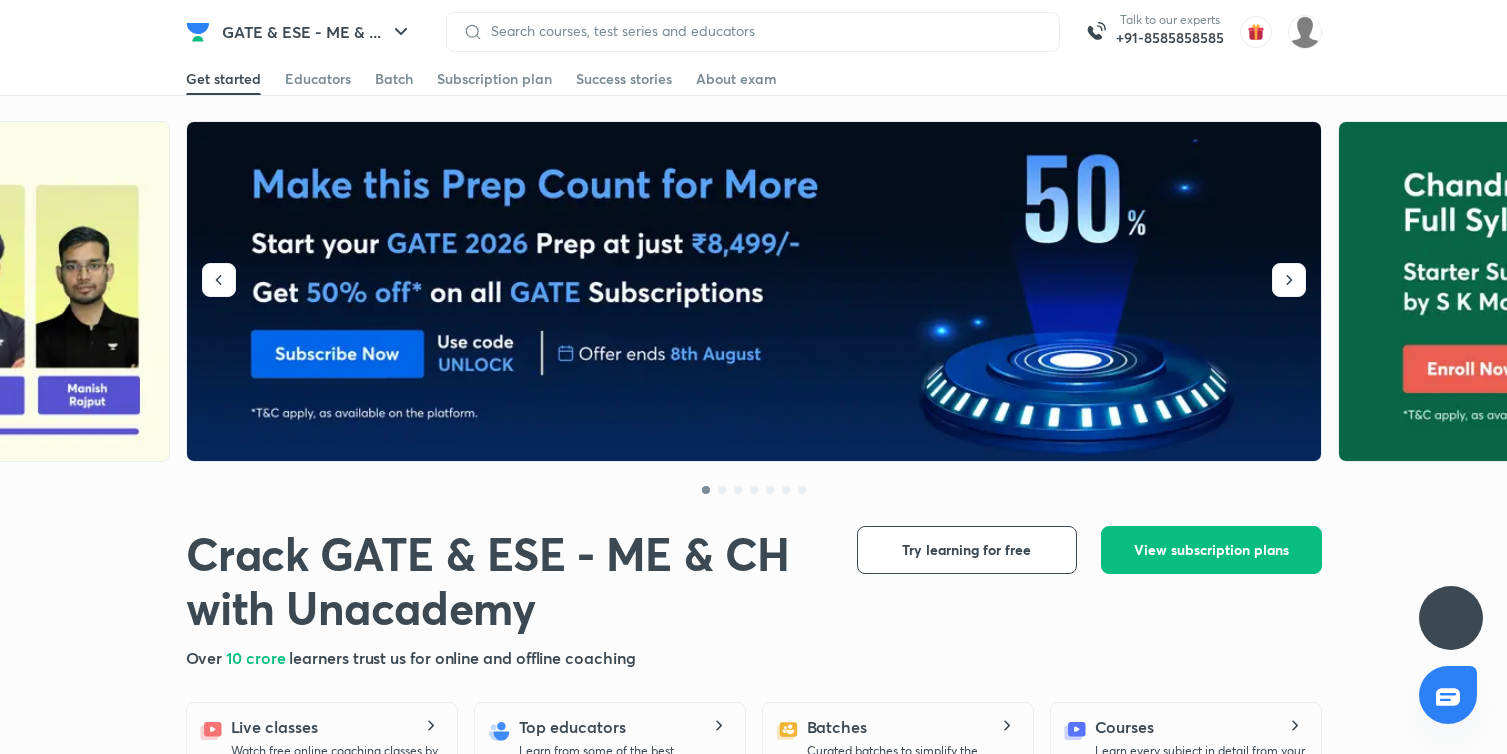 scroll, scrollTop: 0, scrollLeft: 0, axis: both 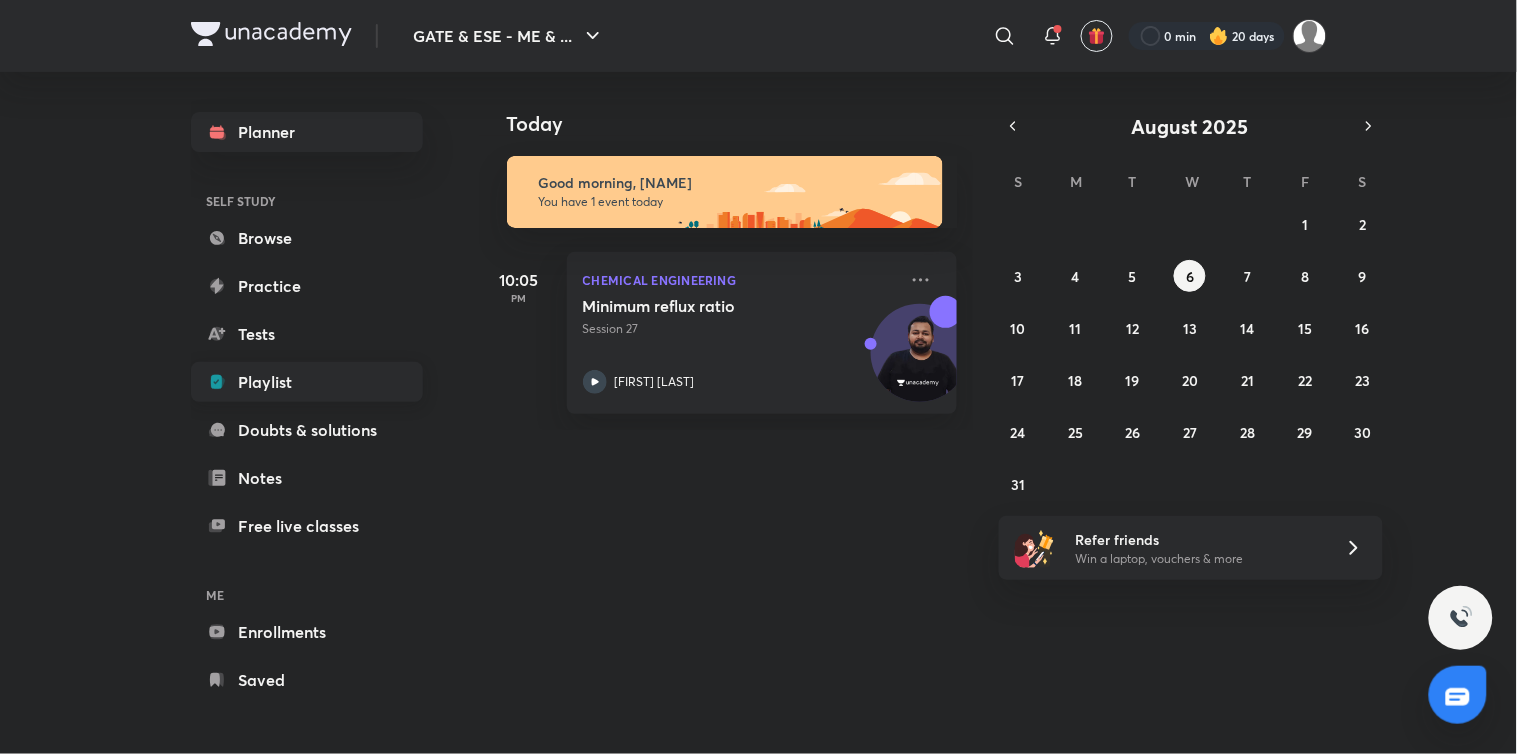click on "Playlist" at bounding box center (307, 382) 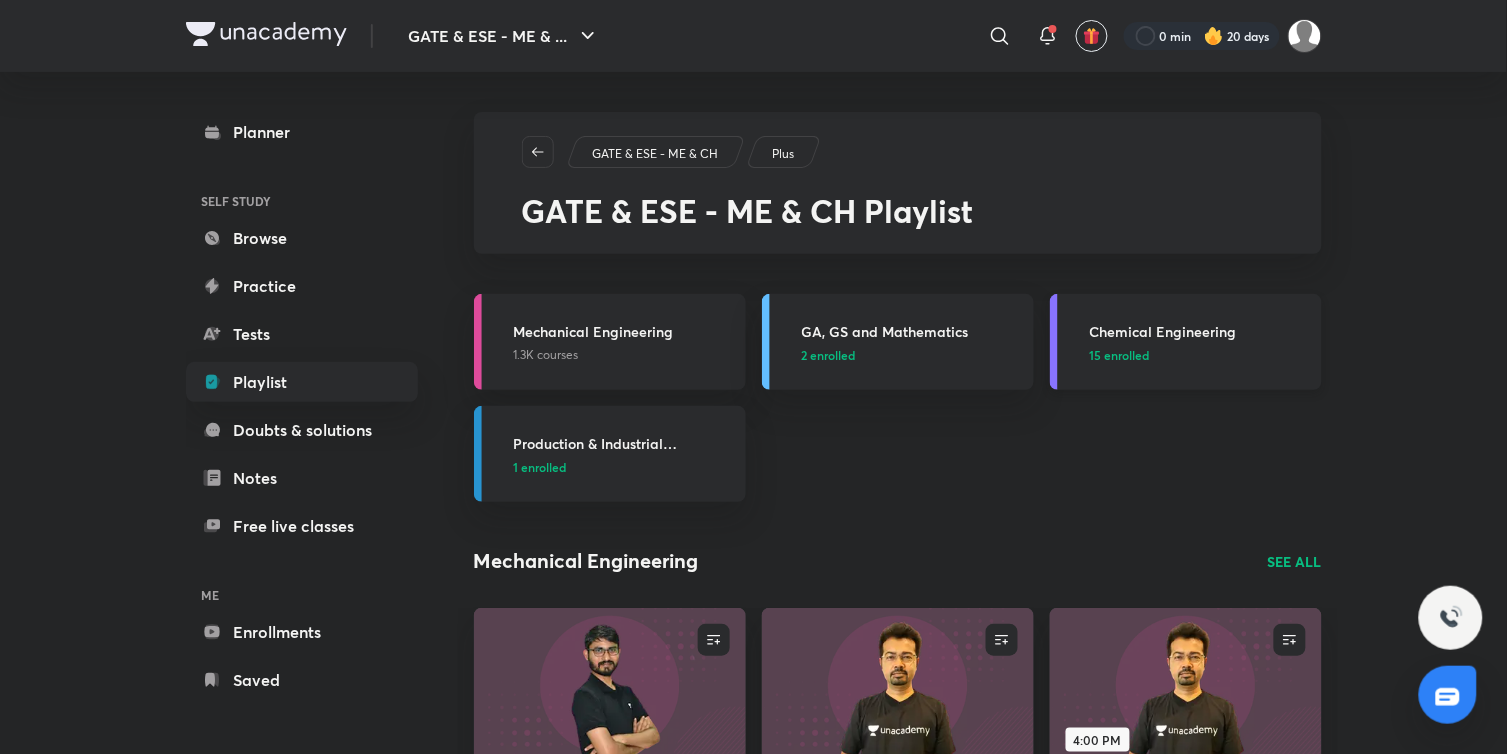 click on "15 enrolled" at bounding box center (1120, 355) 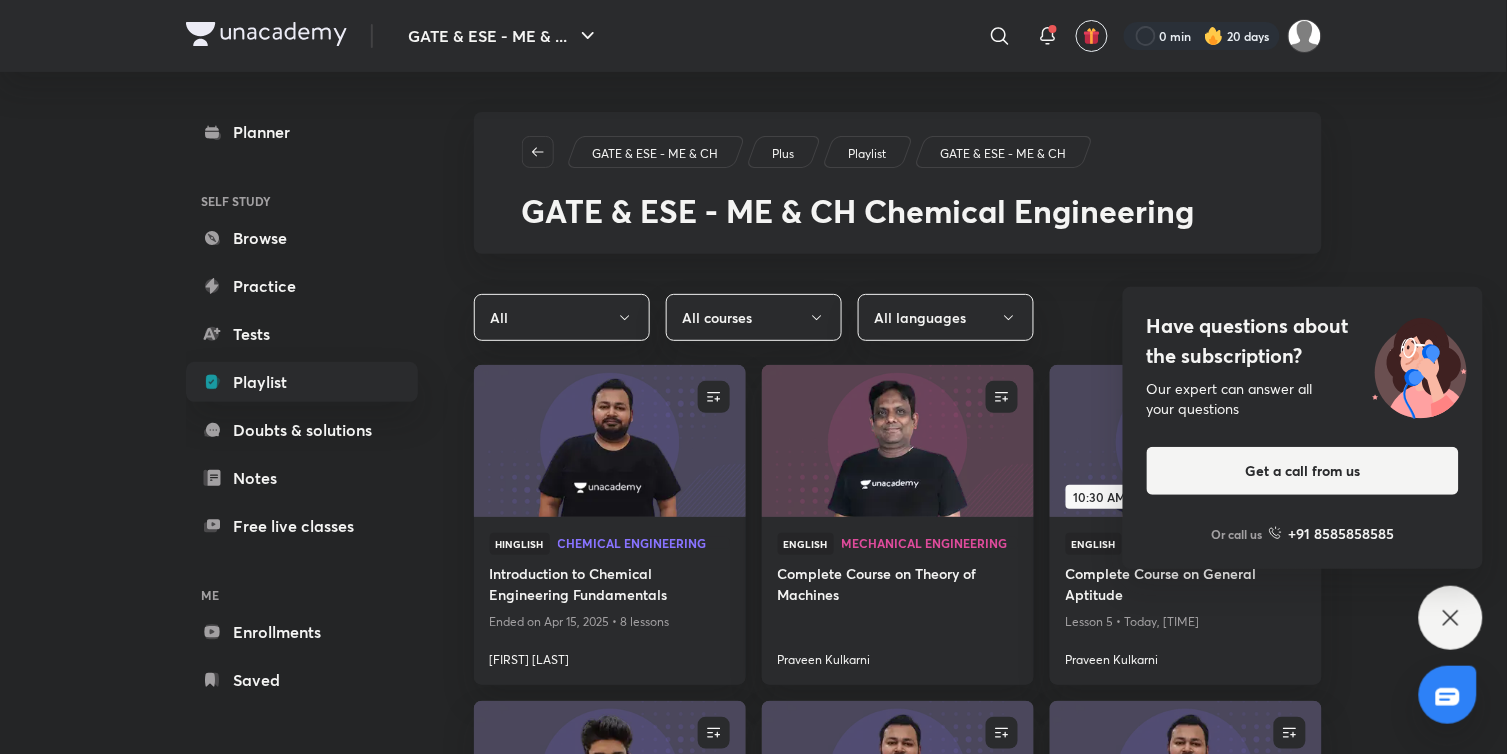 click 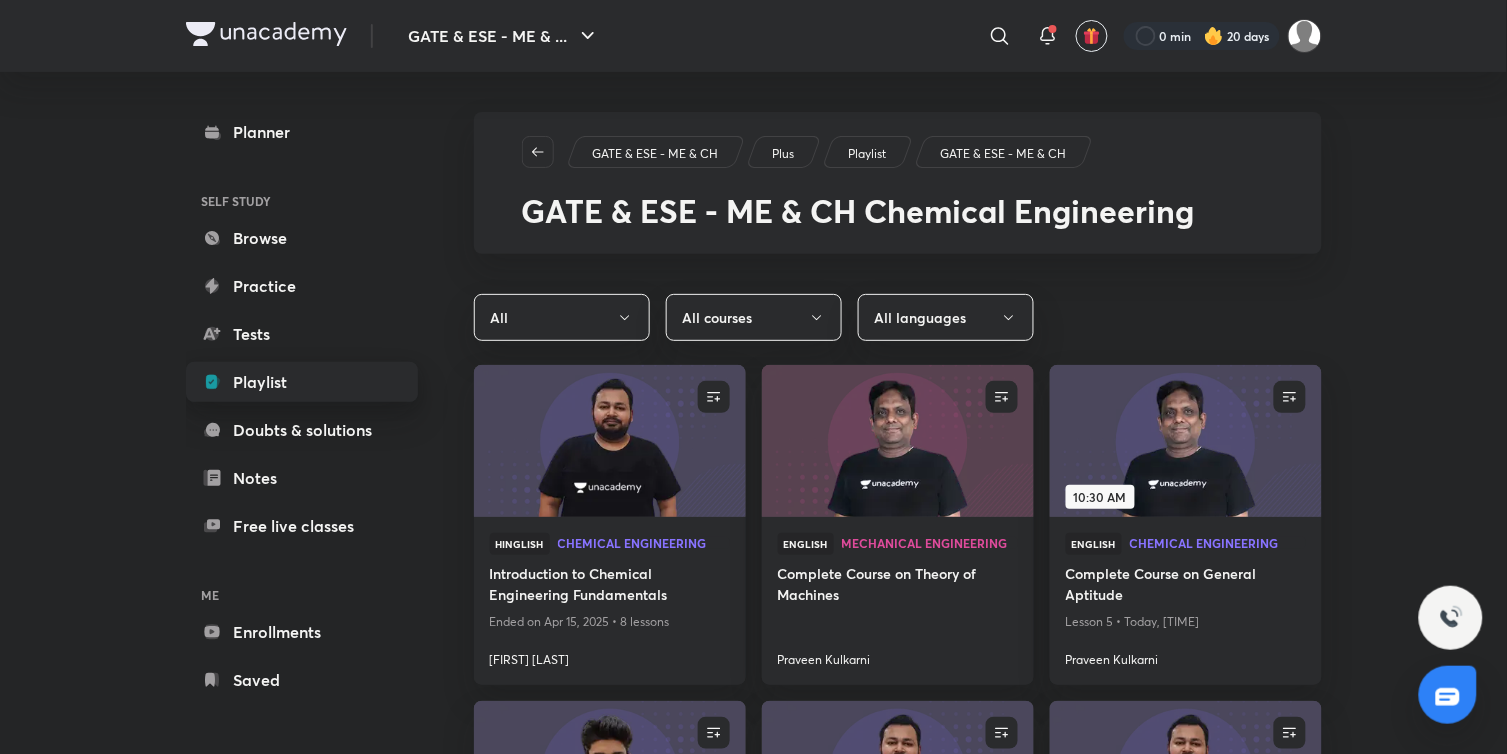 click on "Playlist" at bounding box center [302, 382] 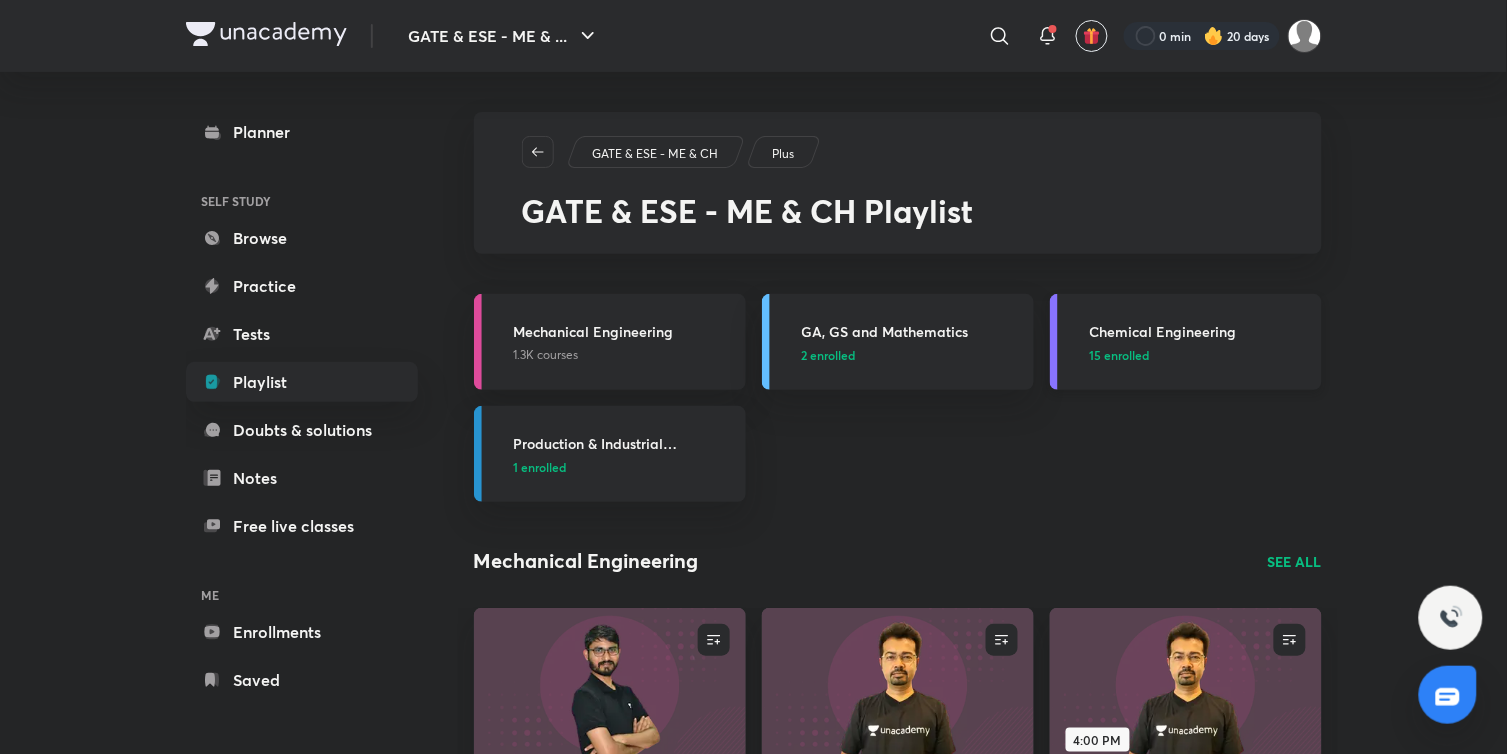 click on "15 enrolled" at bounding box center (1120, 355) 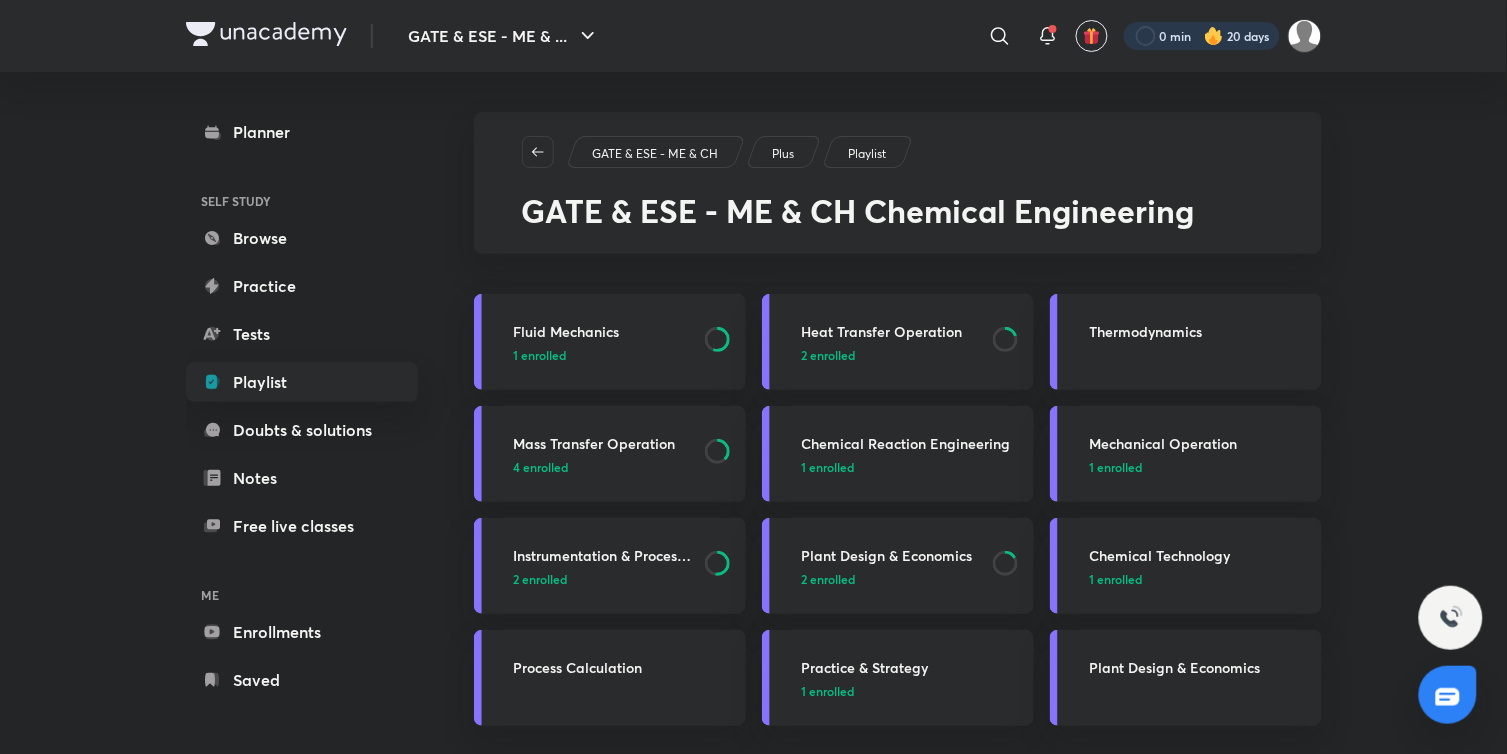 click at bounding box center (1202, 36) 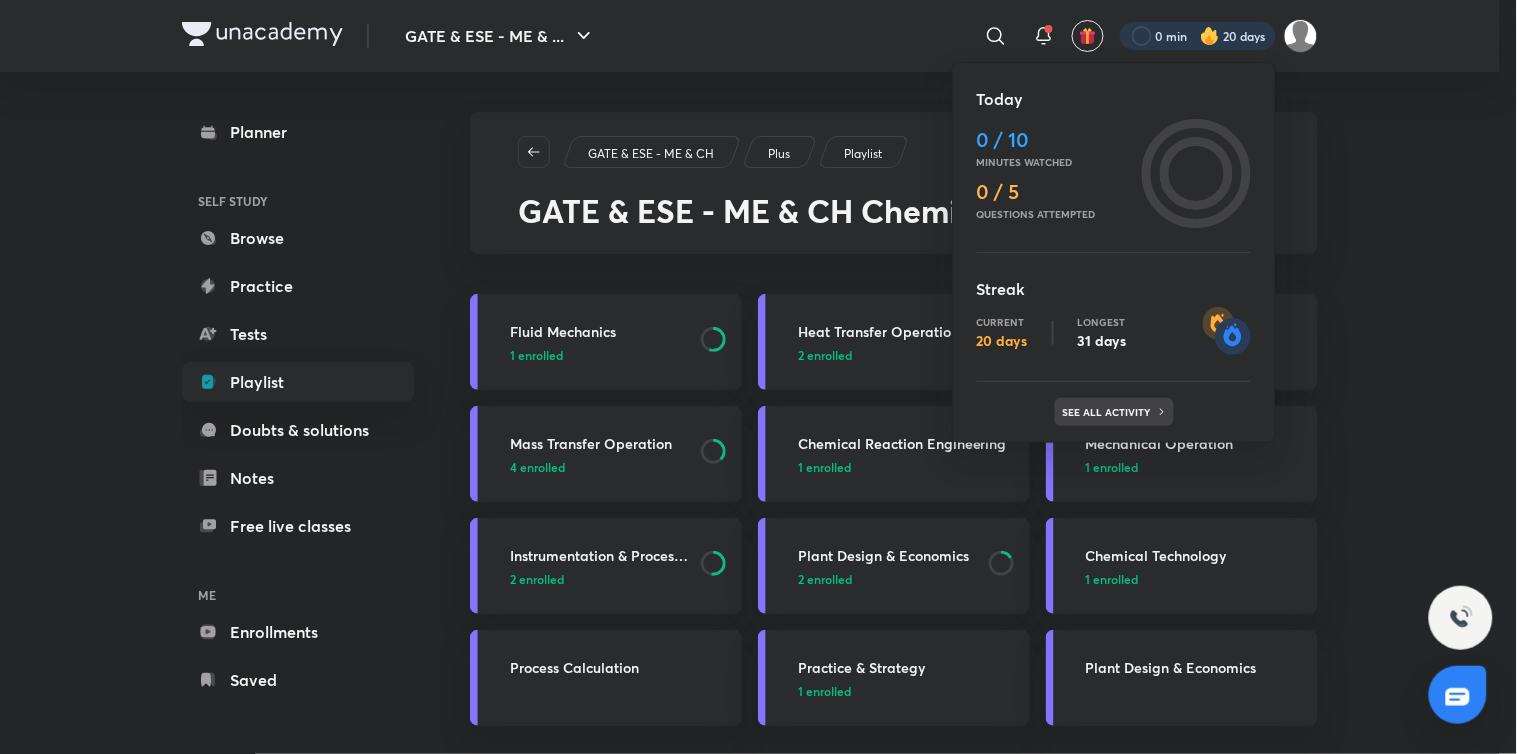 click on "See all activity" at bounding box center [1109, 412] 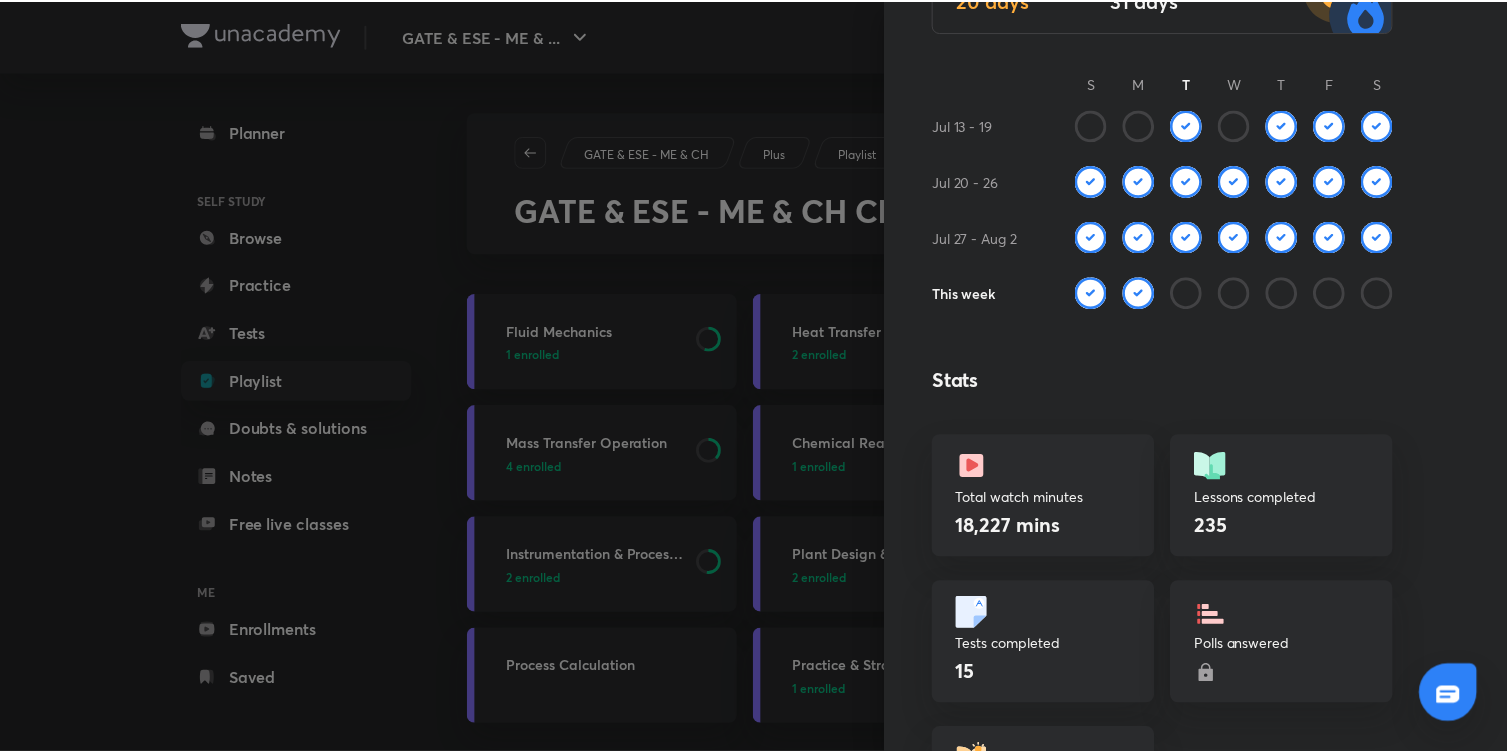 scroll, scrollTop: 0, scrollLeft: 0, axis: both 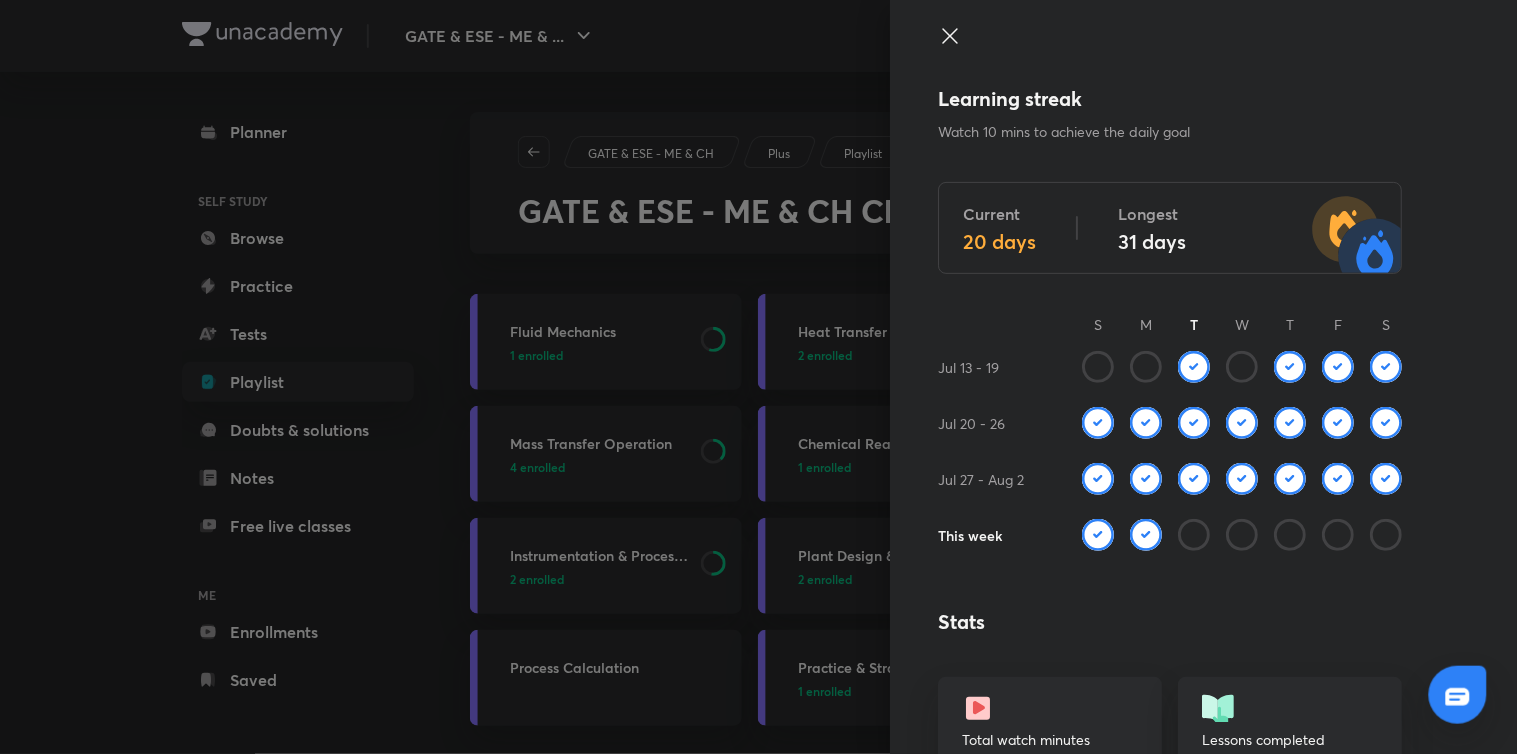 click 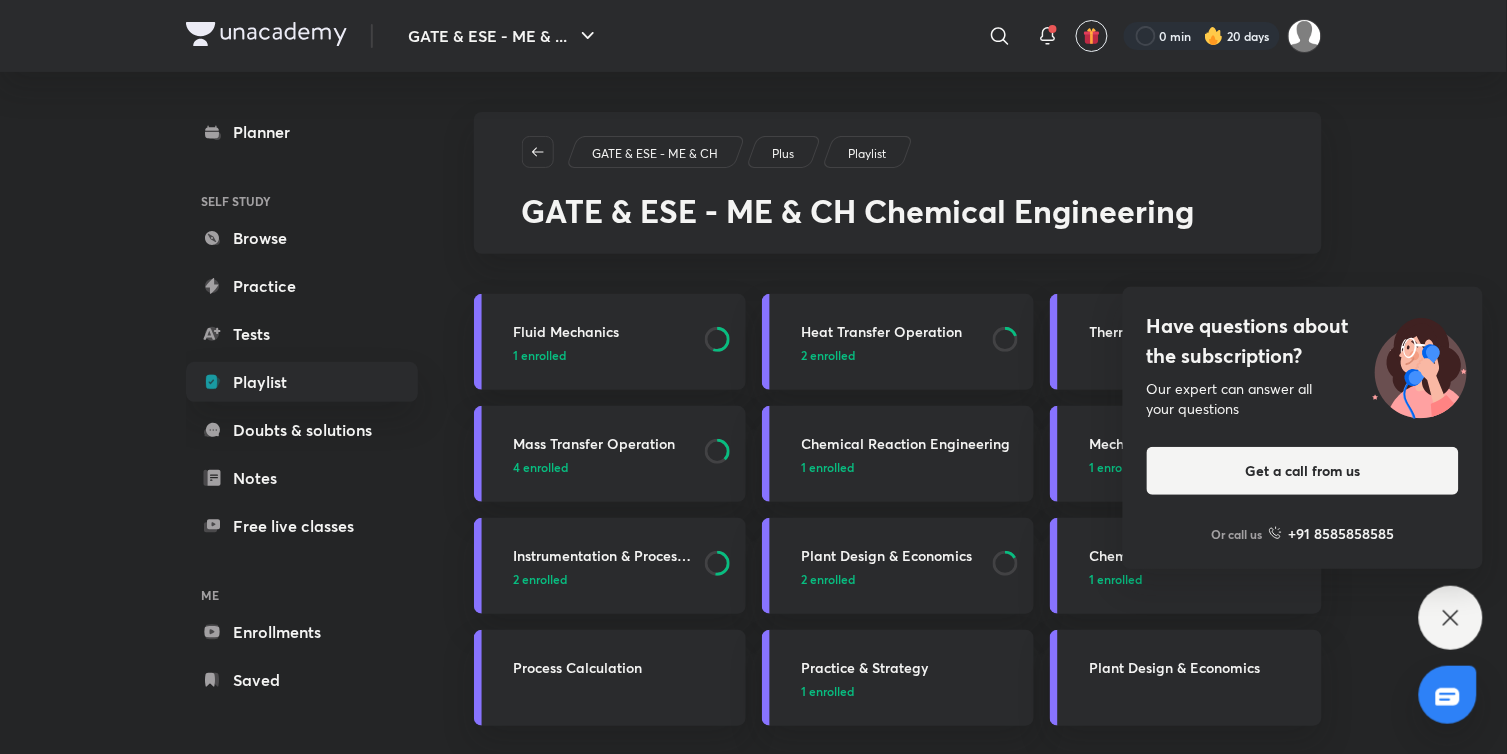 click 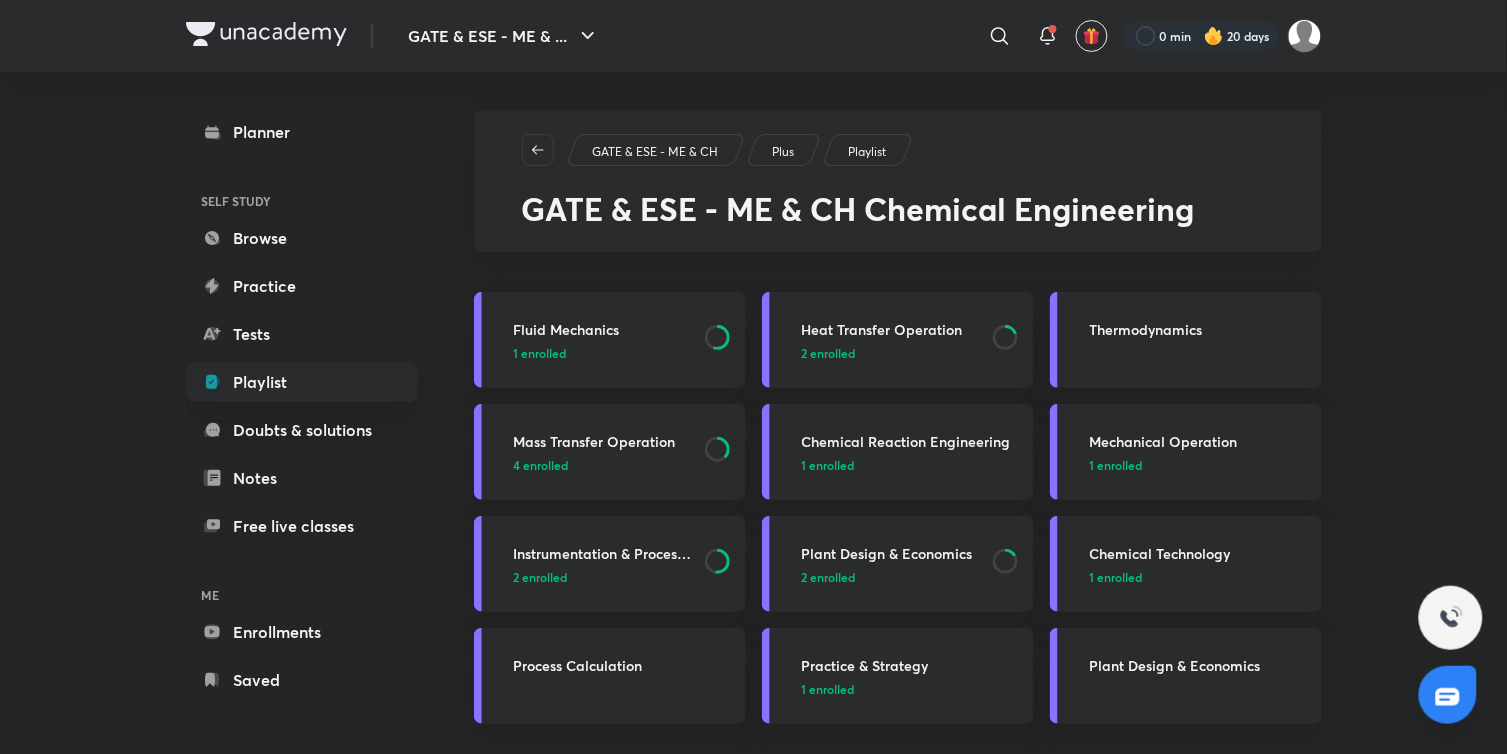 scroll, scrollTop: 0, scrollLeft: 0, axis: both 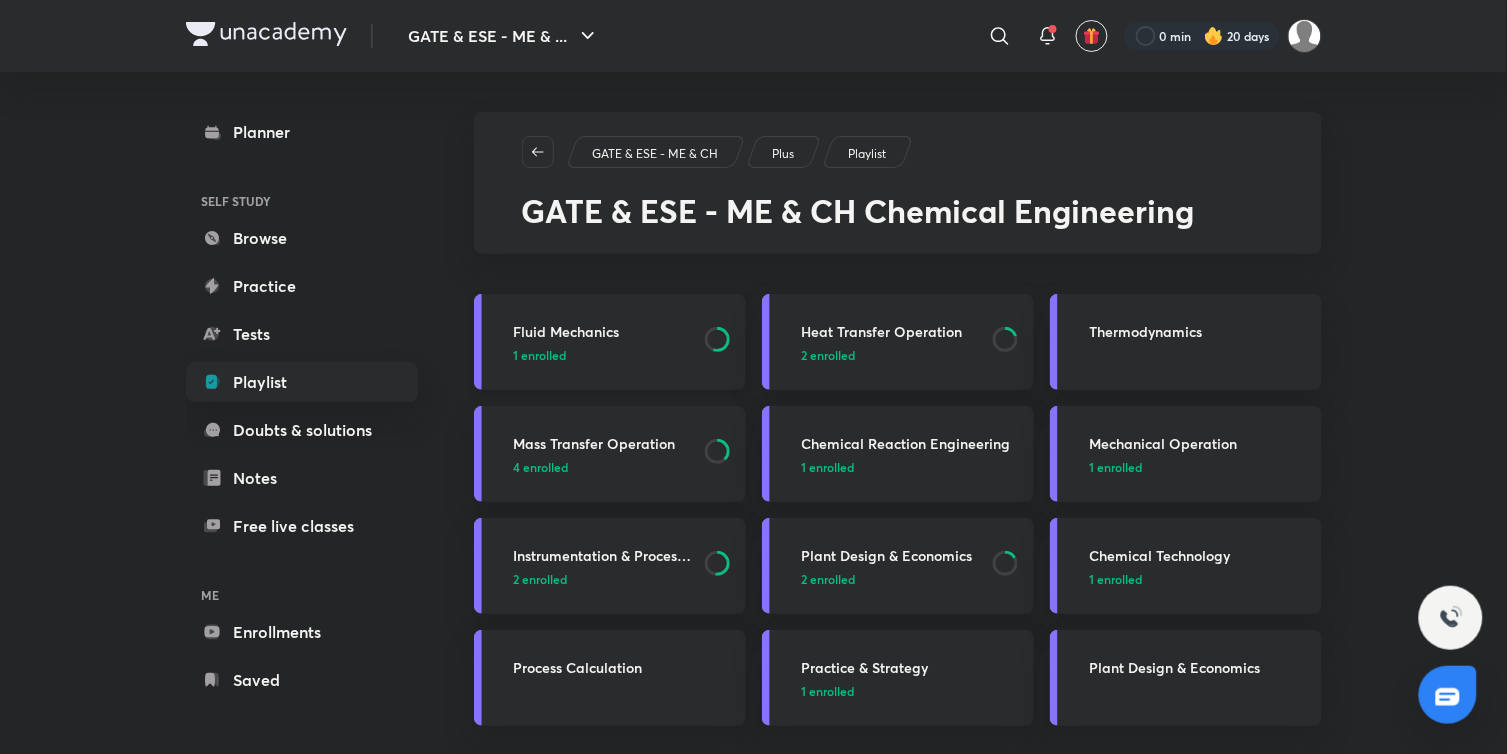 click on "1 enrolled" at bounding box center (540, 355) 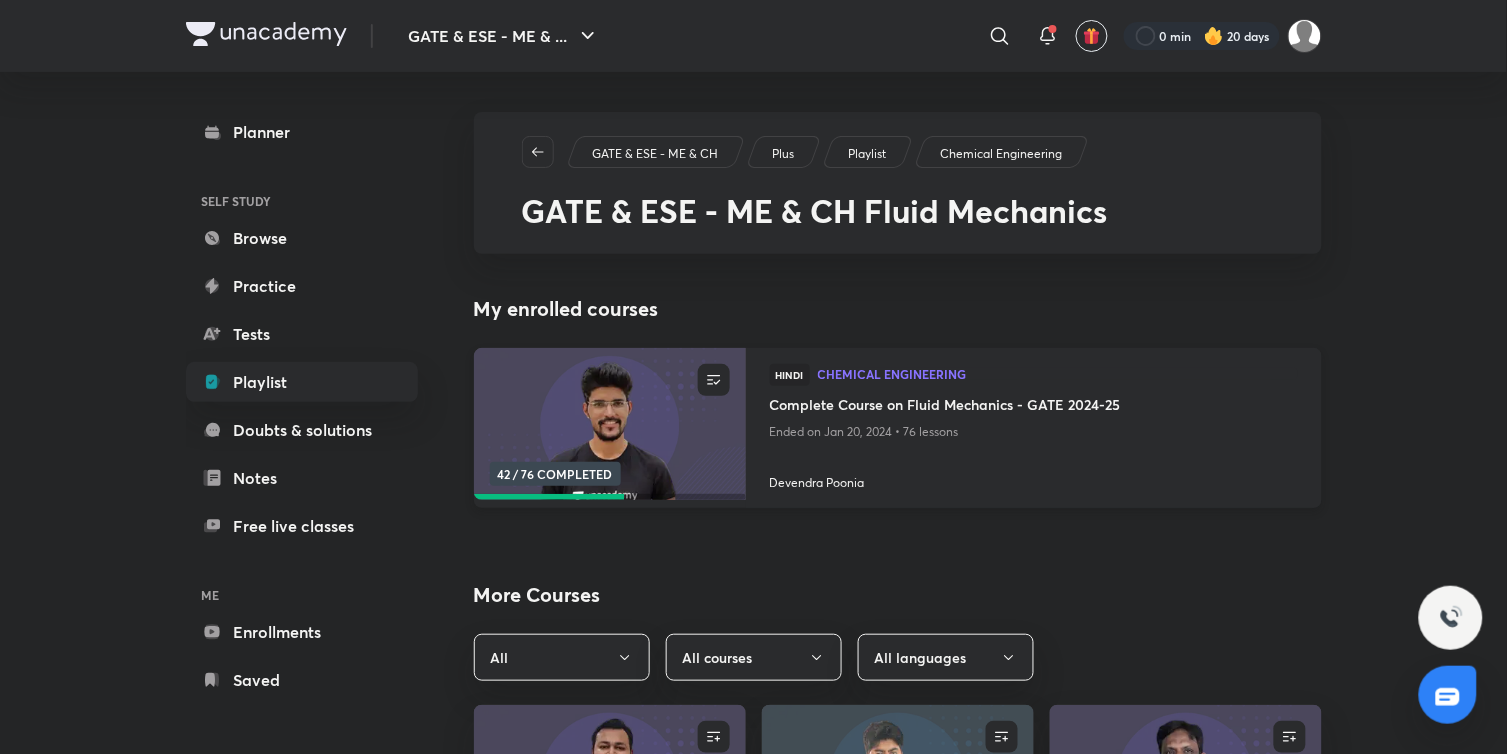 click at bounding box center [609, 424] 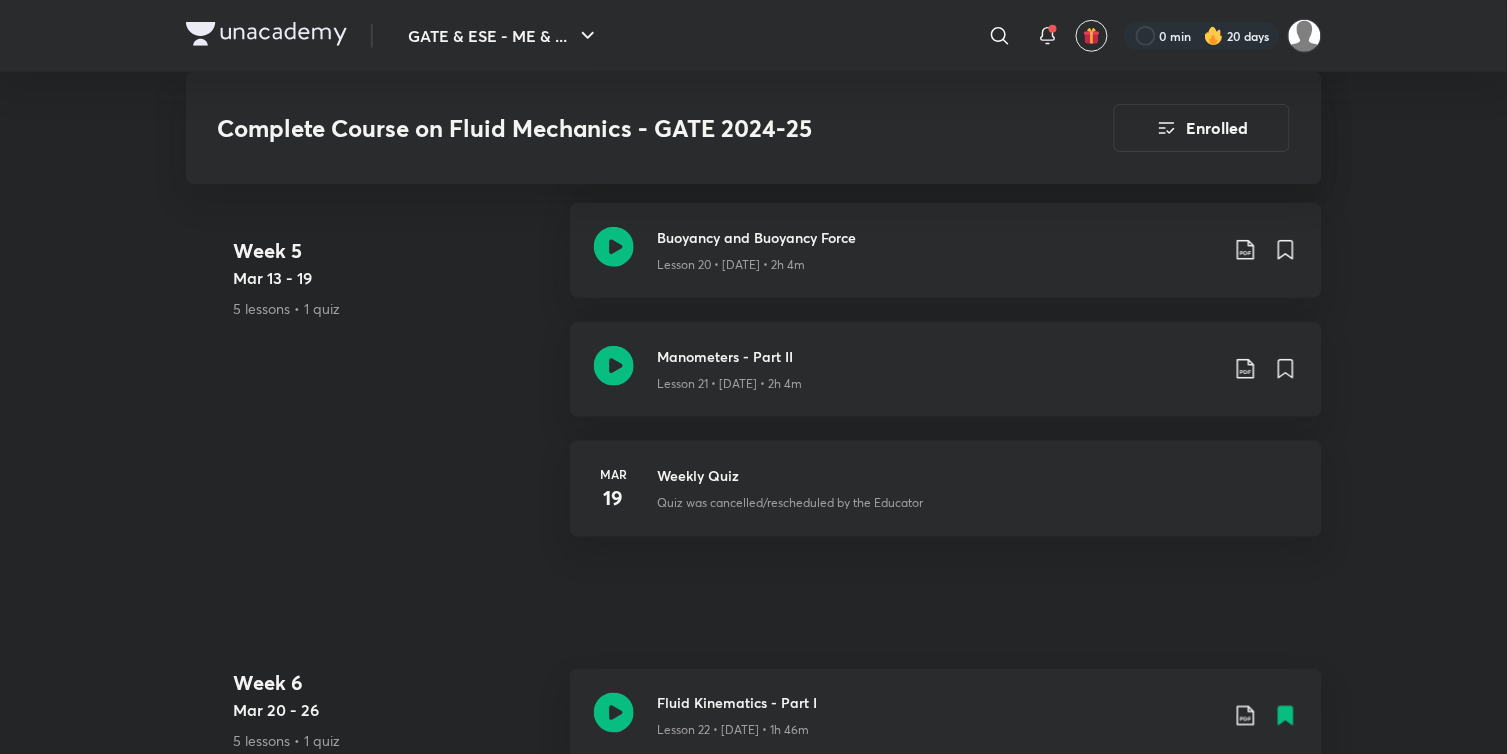 scroll, scrollTop: 4672, scrollLeft: 0, axis: vertical 